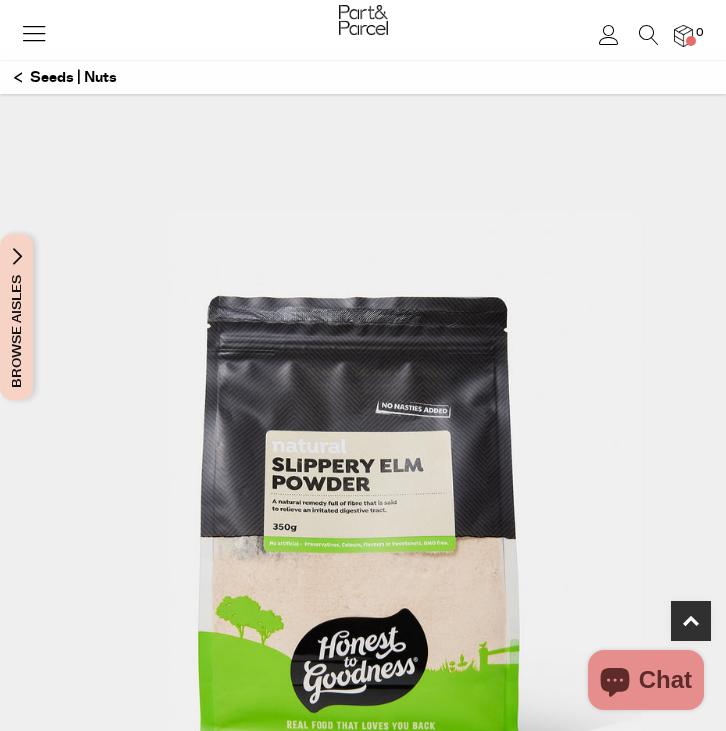 scroll, scrollTop: 440, scrollLeft: 0, axis: vertical 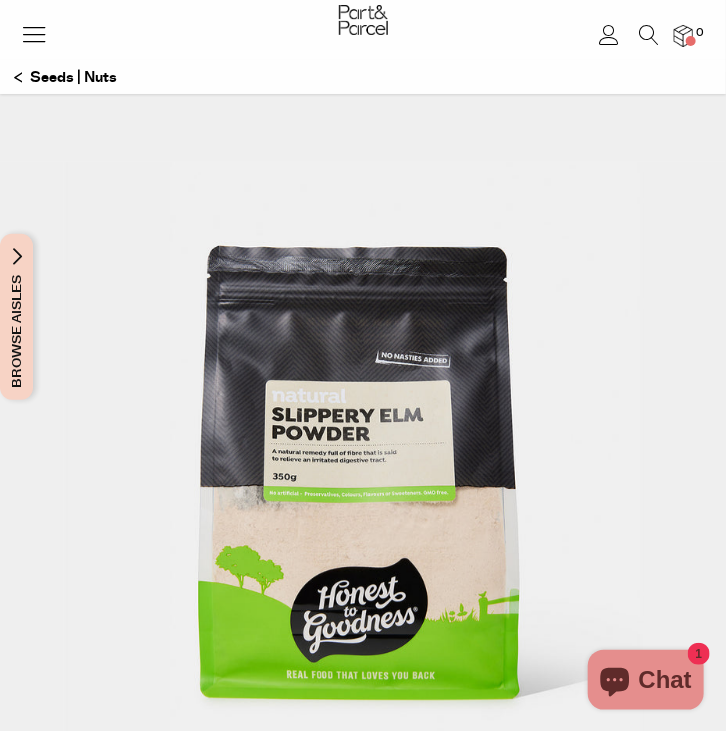click at bounding box center (608, 35) 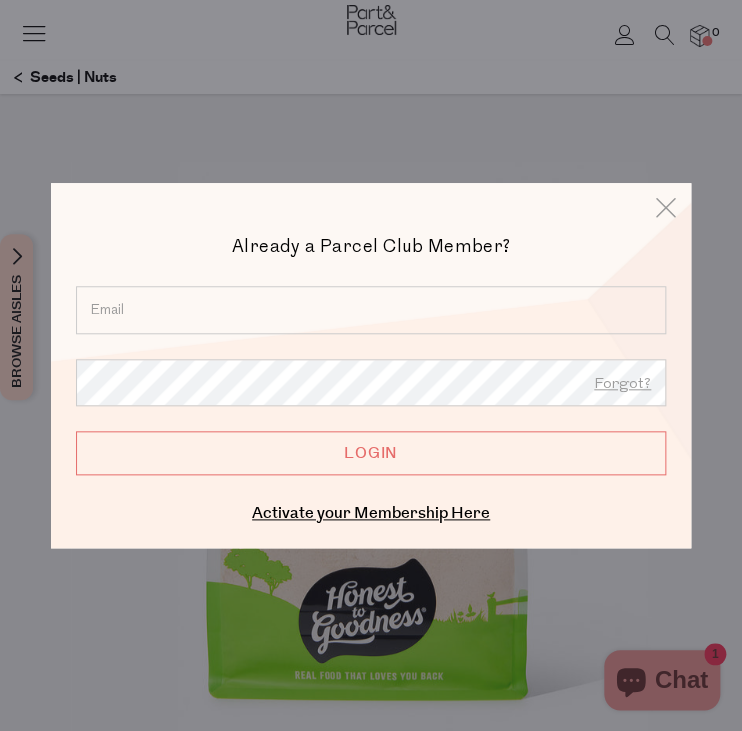click at bounding box center [371, 310] 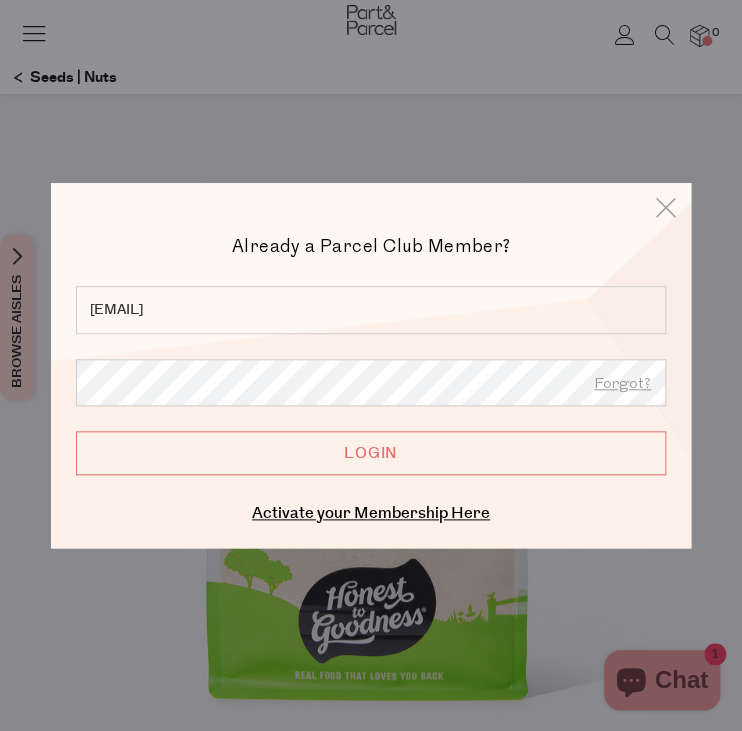 click at bounding box center [371, 365] 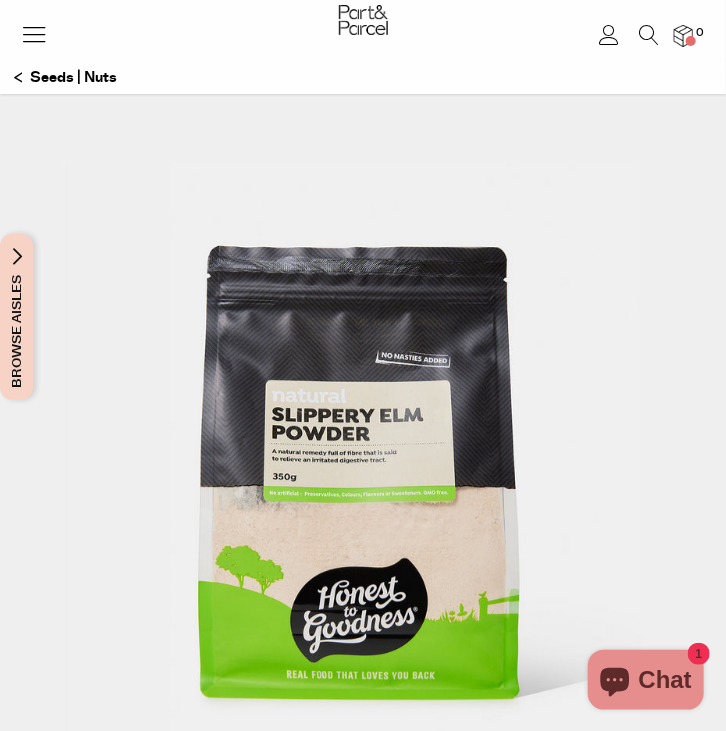 click at bounding box center (608, 35) 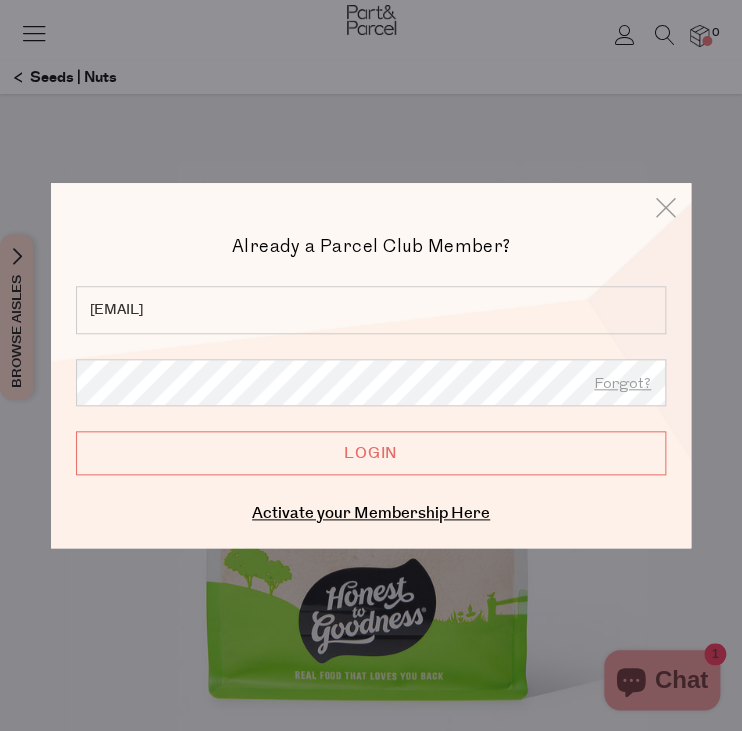 click on "simonhall126@" at bounding box center (371, 310) 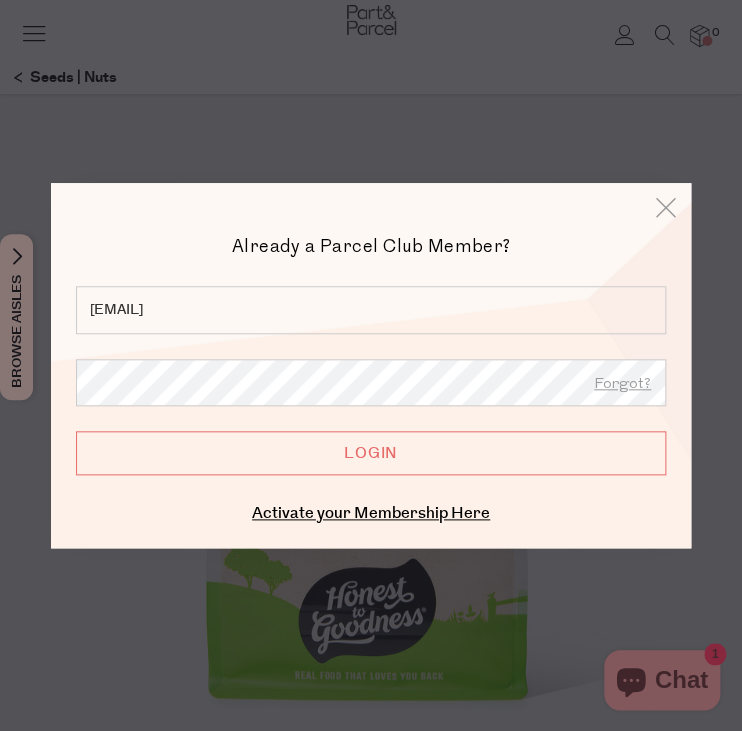 click on "Login" at bounding box center (371, 453) 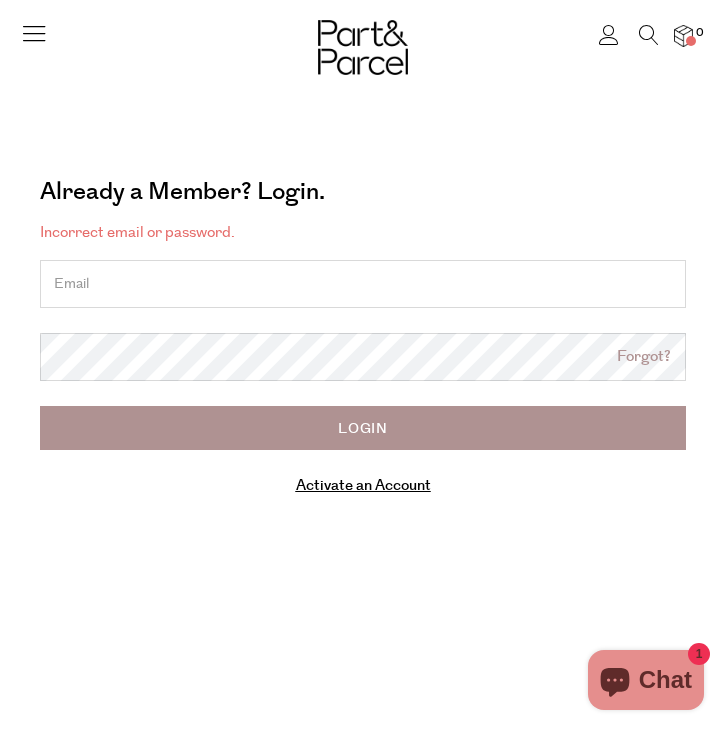 scroll, scrollTop: 0, scrollLeft: 0, axis: both 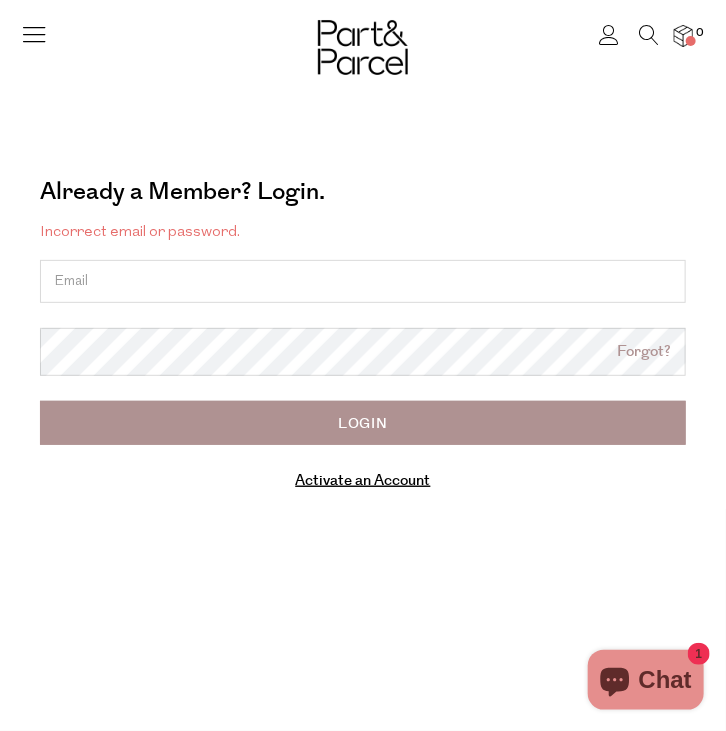 click at bounding box center (363, 281) 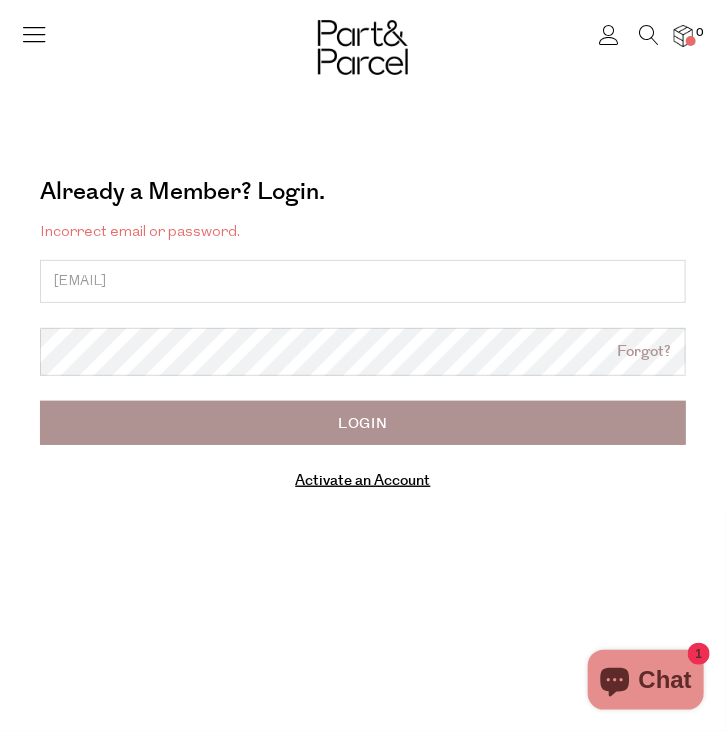 type on "simonhall126@gmail.com" 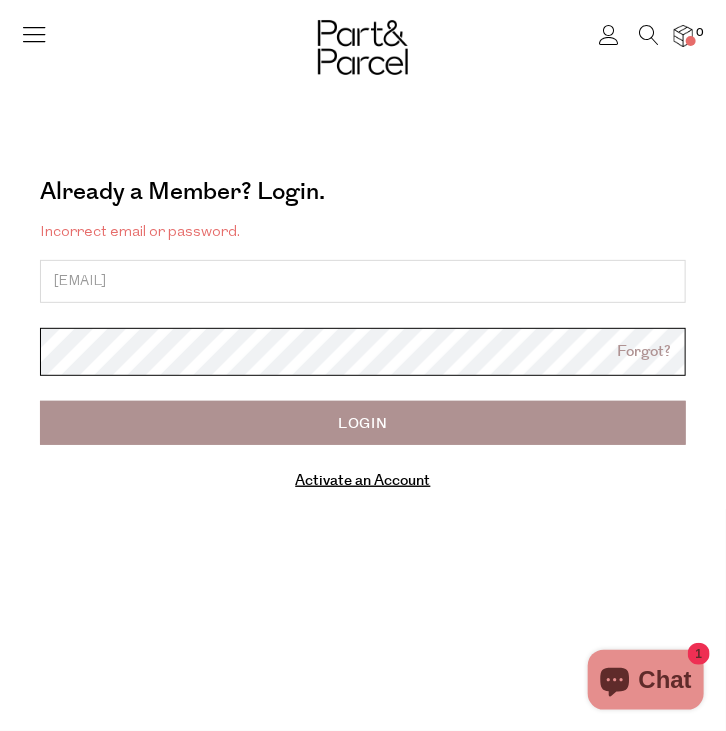 click on "Login" at bounding box center [363, 423] 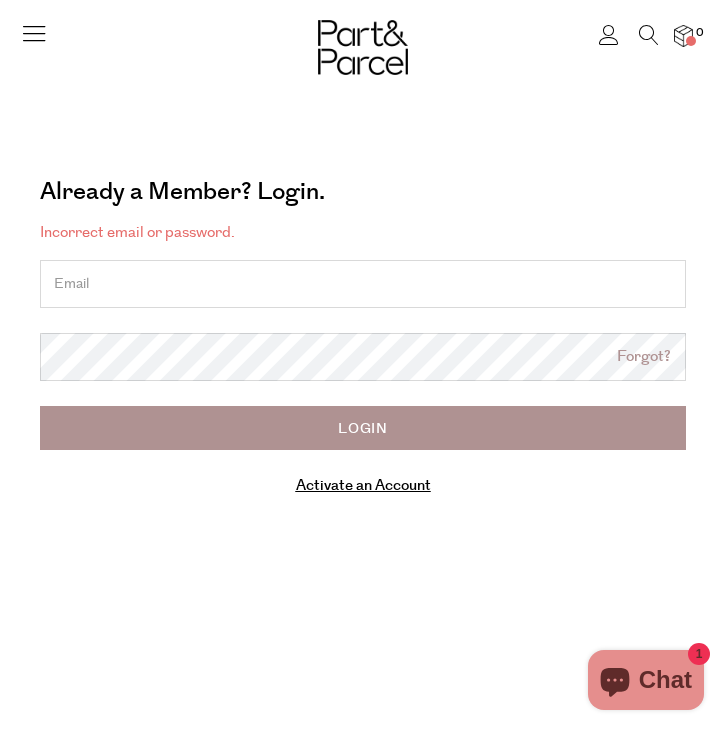 scroll, scrollTop: 0, scrollLeft: 0, axis: both 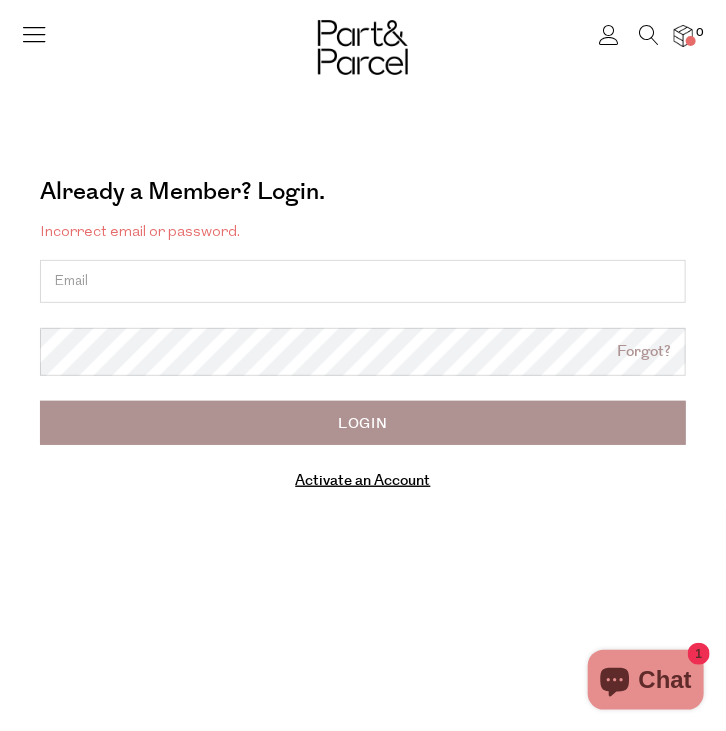 click on "Forgot?" at bounding box center (644, 352) 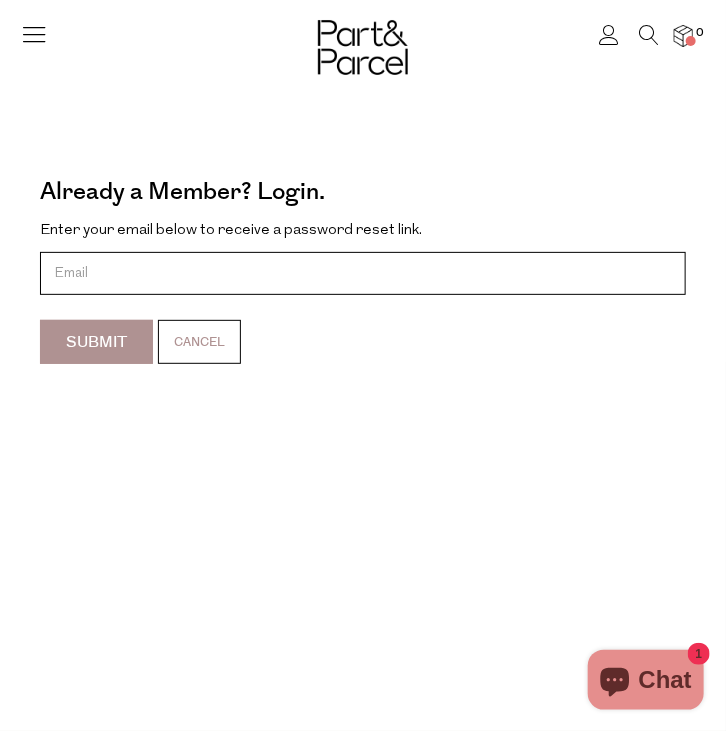 click at bounding box center [363, 273] 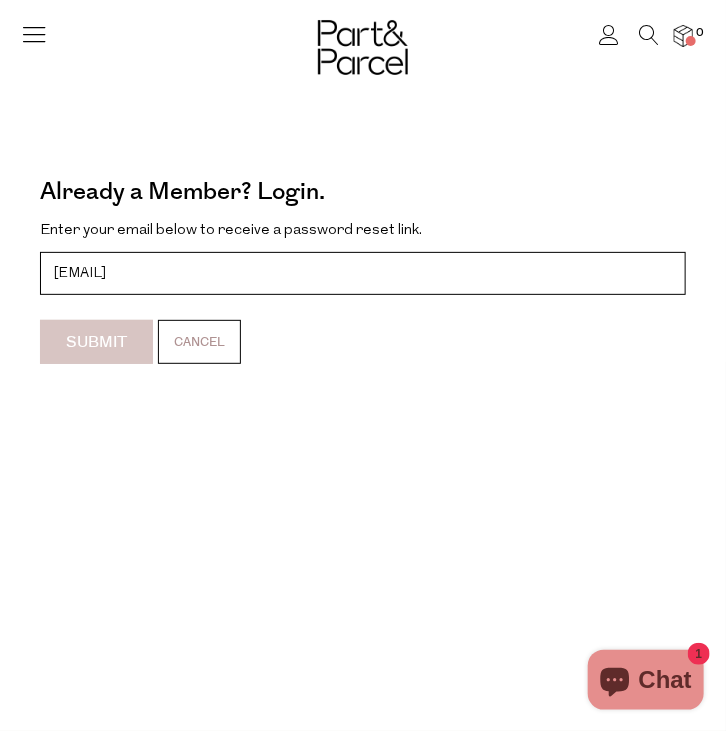 type on "[EMAIL]" 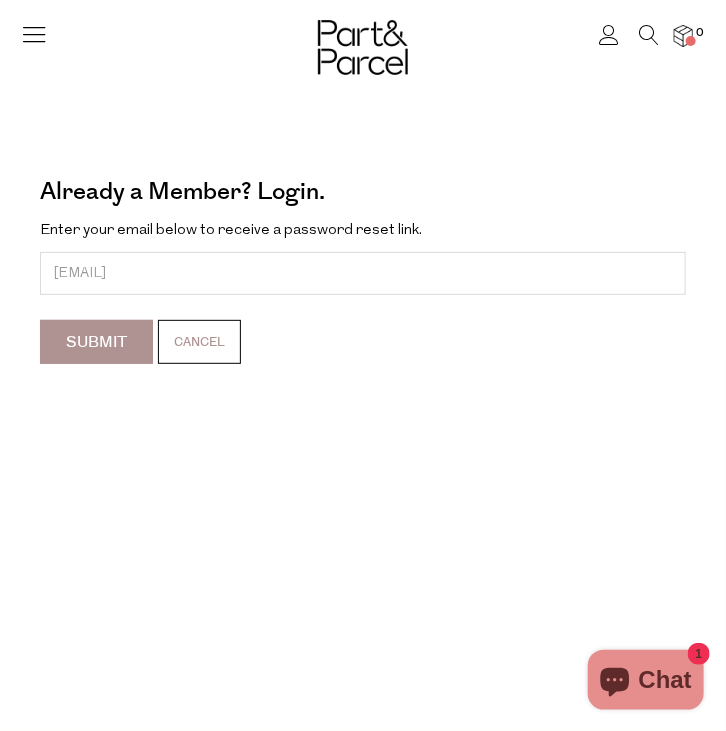 click on "Submit" at bounding box center (96, 342) 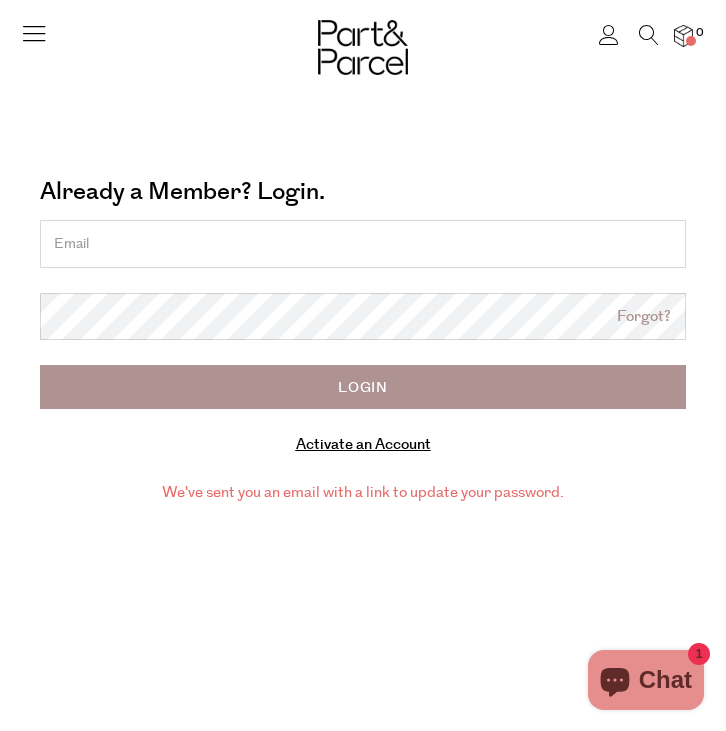 scroll, scrollTop: 0, scrollLeft: 0, axis: both 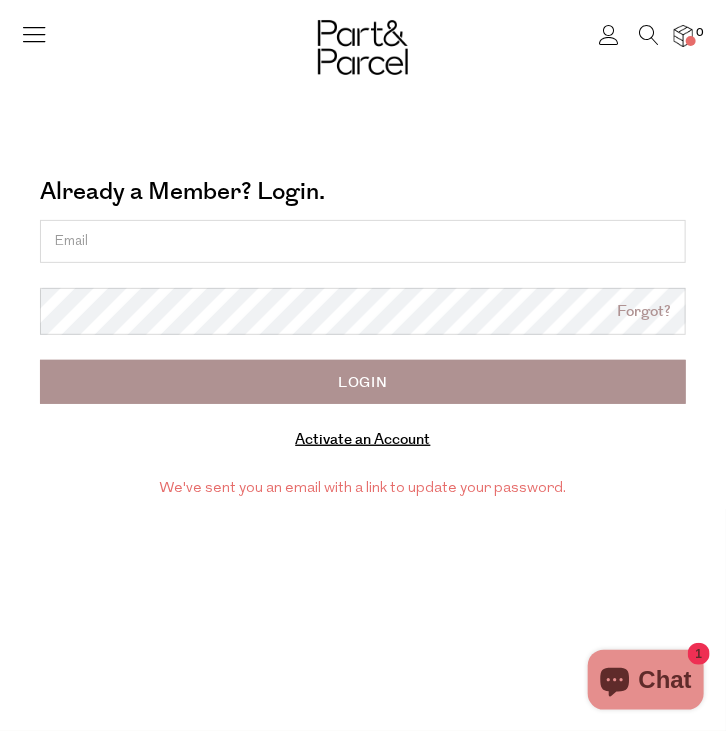 click at bounding box center [34, 33] 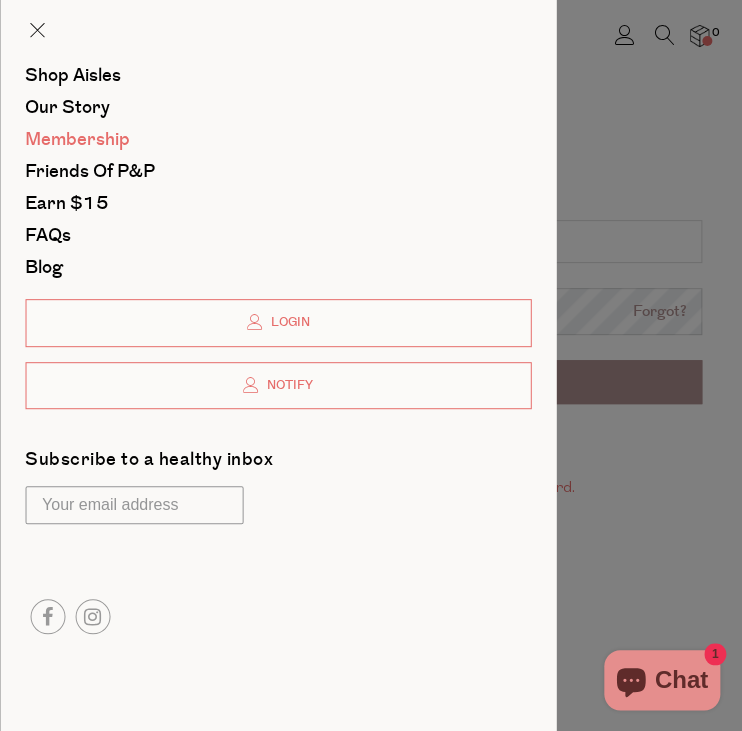 click on "Membership" at bounding box center [77, 140] 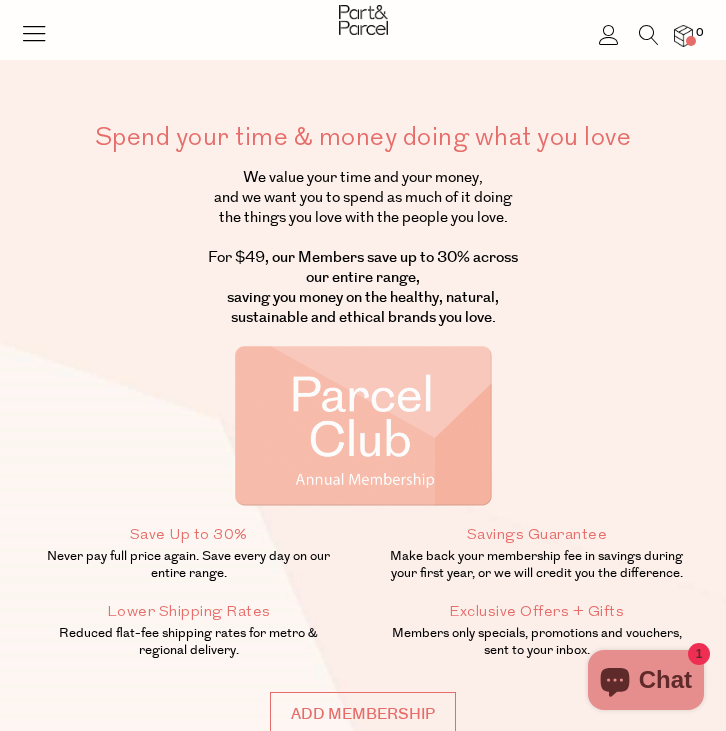 scroll, scrollTop: 0, scrollLeft: 0, axis: both 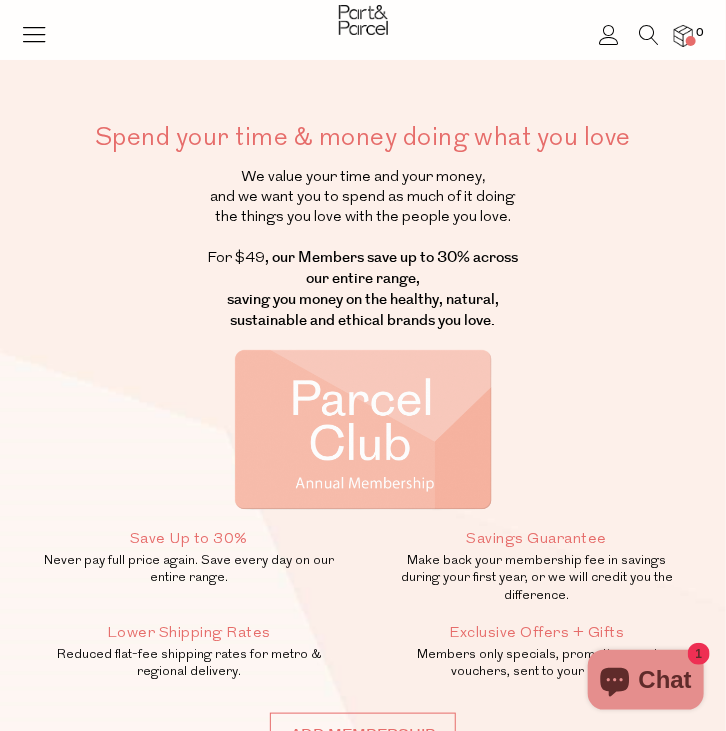 click at bounding box center (34, 33) 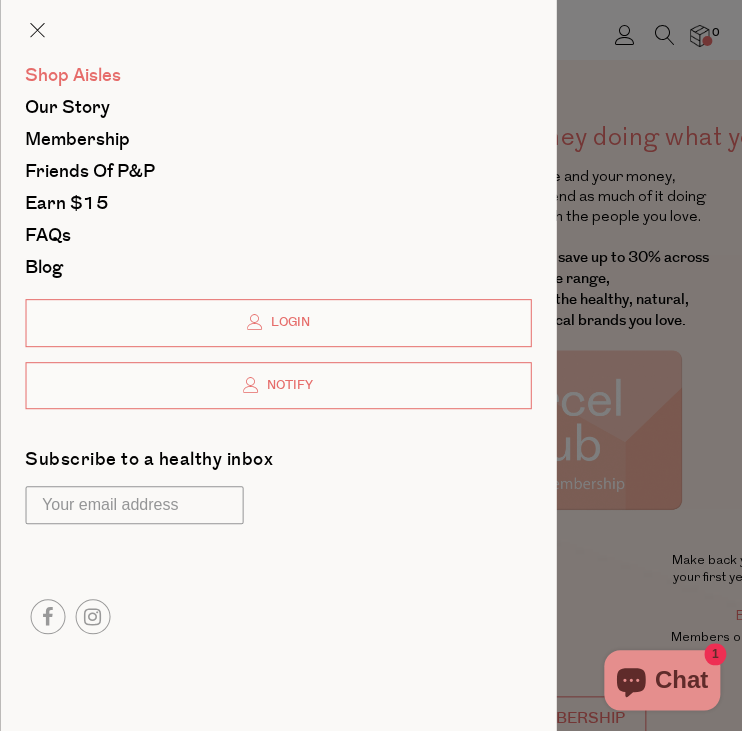 click on "Shop Aisles" at bounding box center (73, 76) 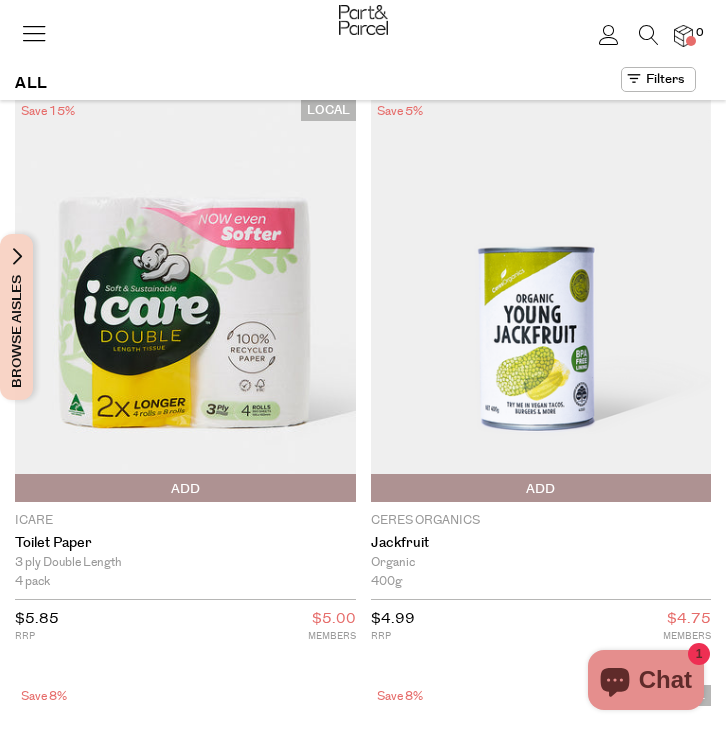 scroll, scrollTop: 0, scrollLeft: 0, axis: both 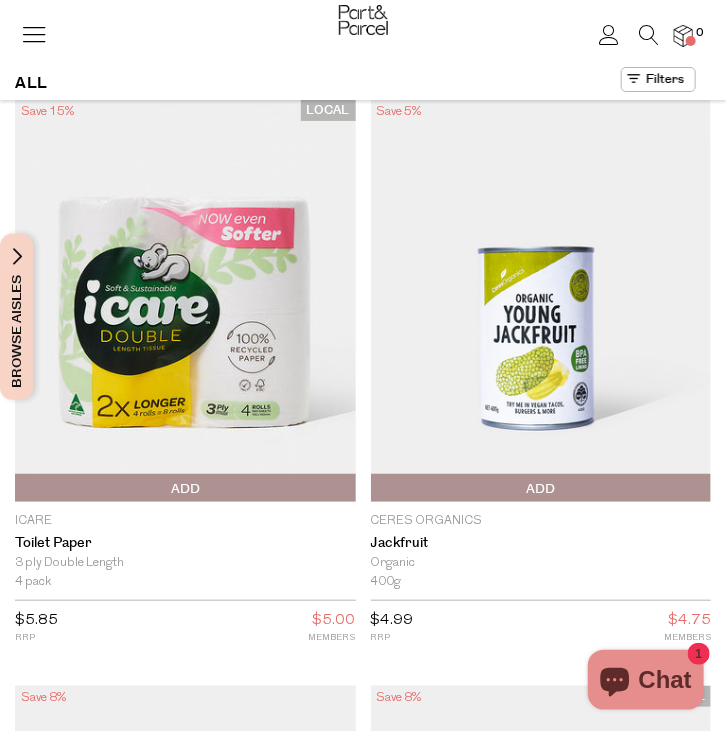 click at bounding box center (34, 33) 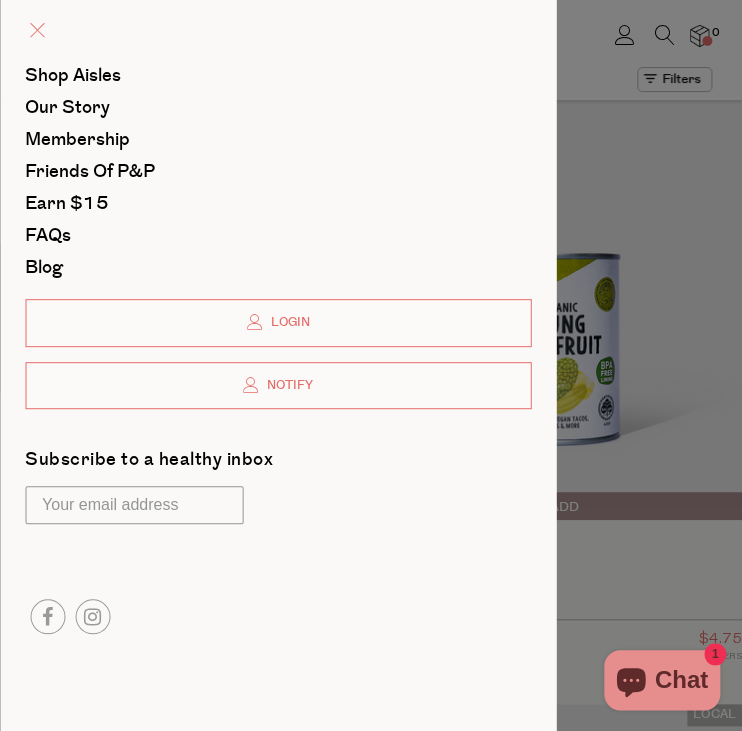 click at bounding box center [37, 30] 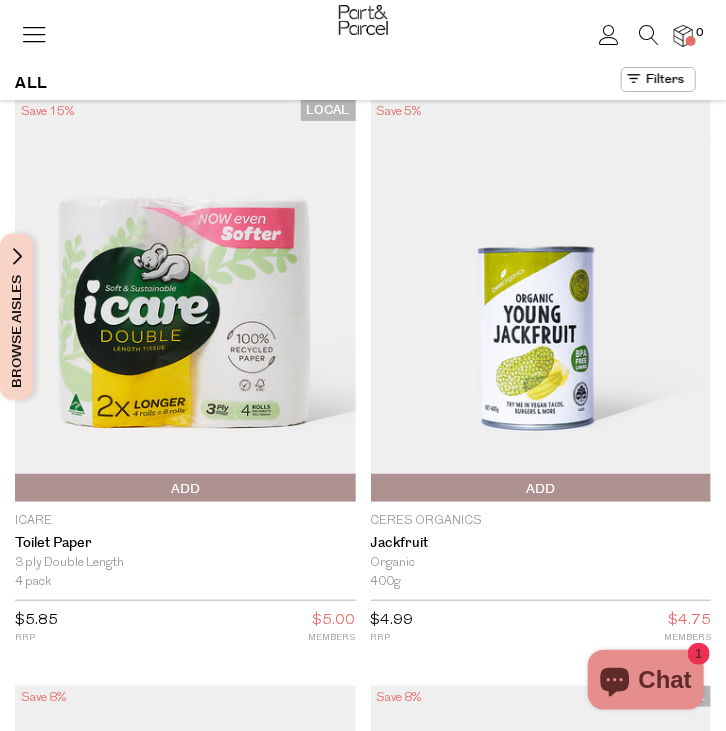 click at bounding box center [363, 20] 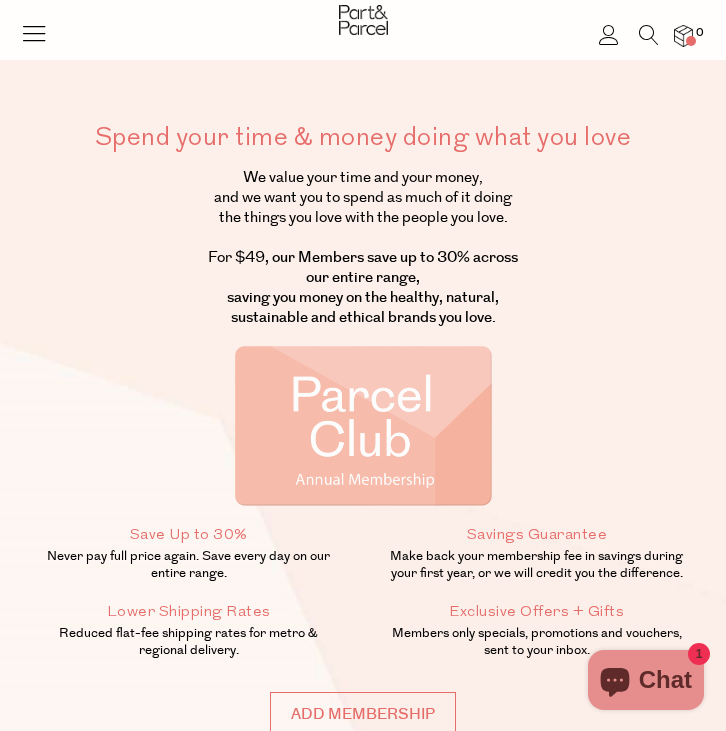scroll, scrollTop: 0, scrollLeft: 0, axis: both 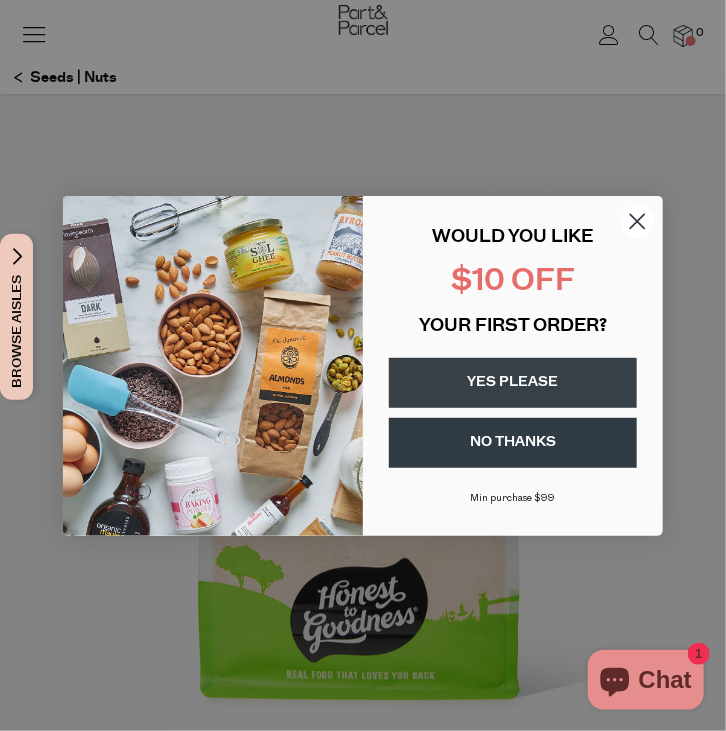 click 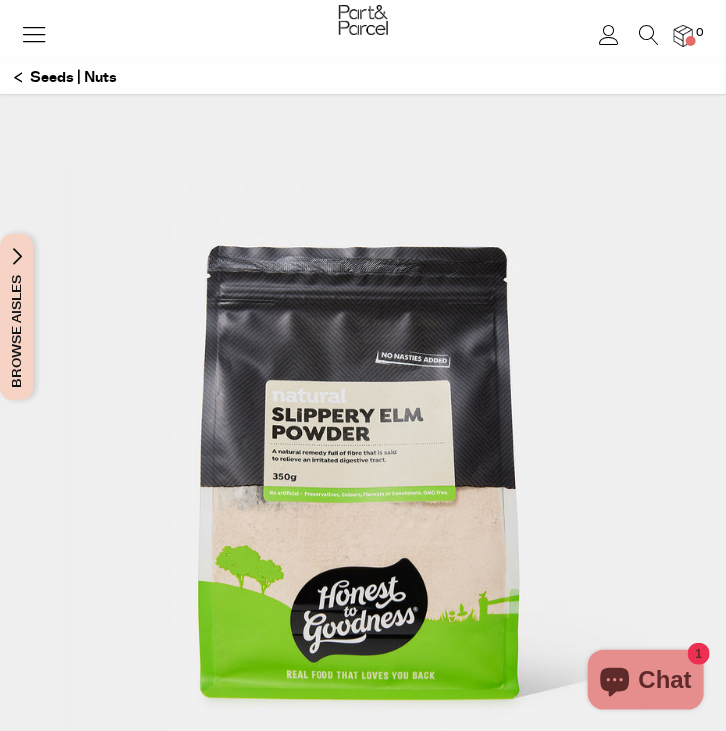 click on "Login
0" at bounding box center (363, 42) 